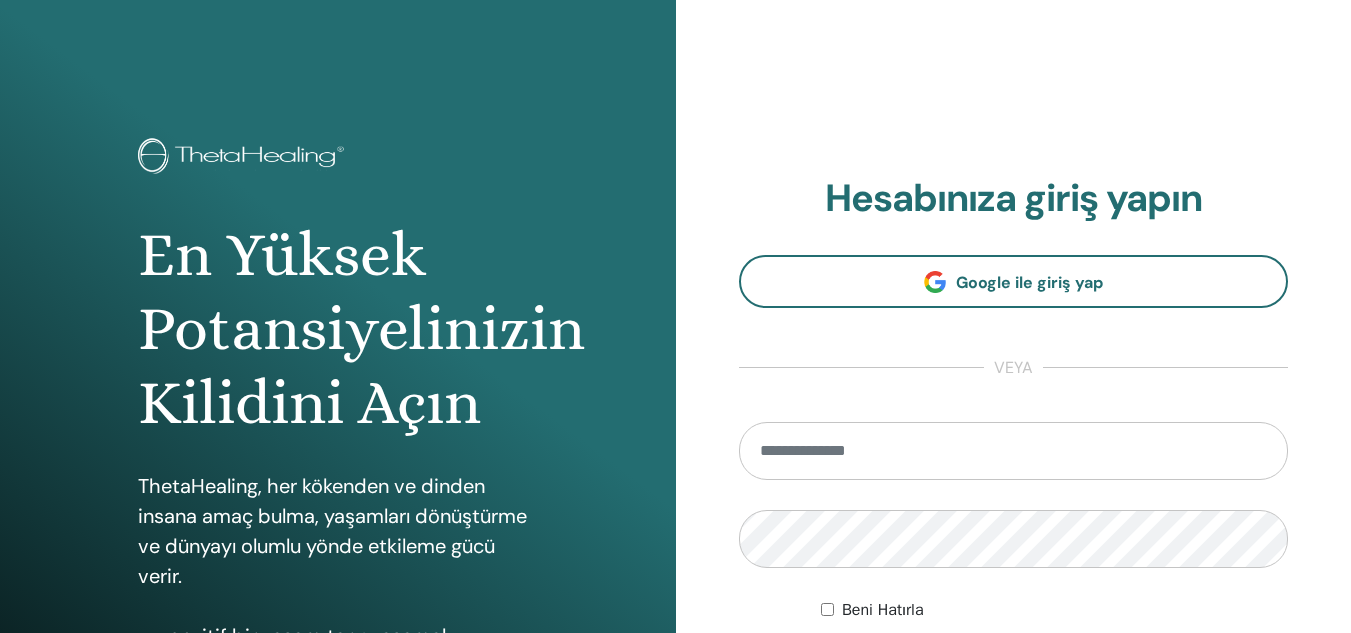 scroll, scrollTop: 0, scrollLeft: 0, axis: both 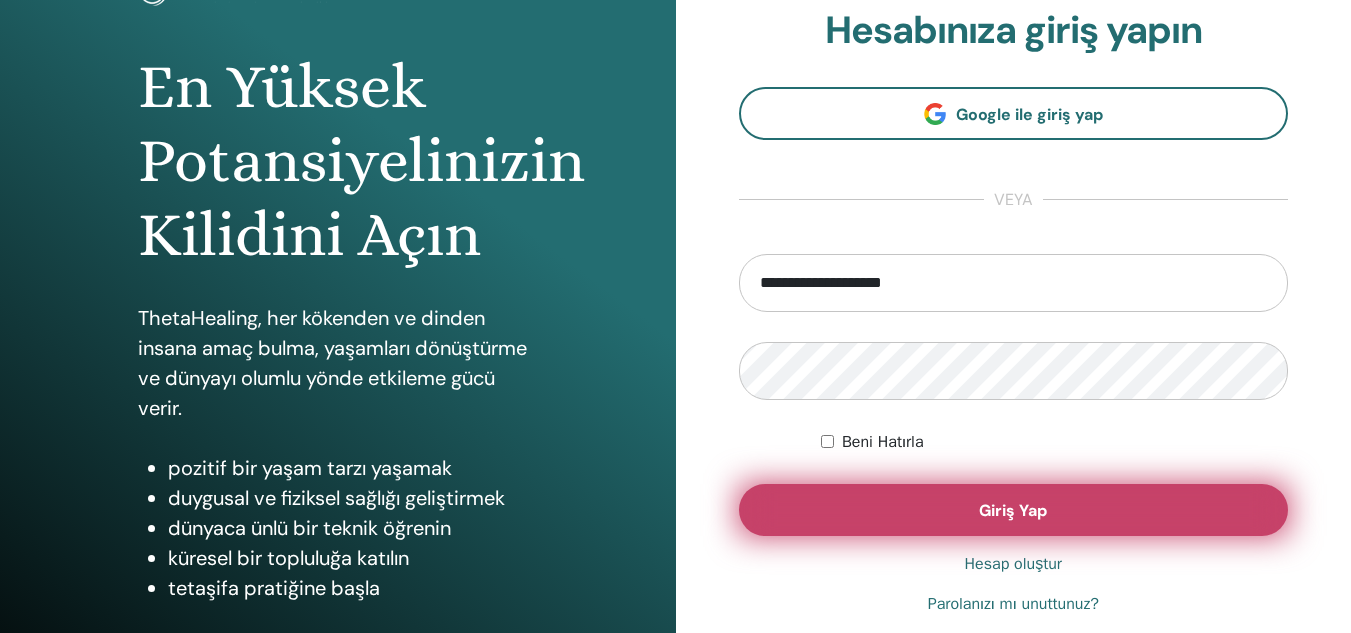 click on "Giriş Yap" at bounding box center [1014, 510] 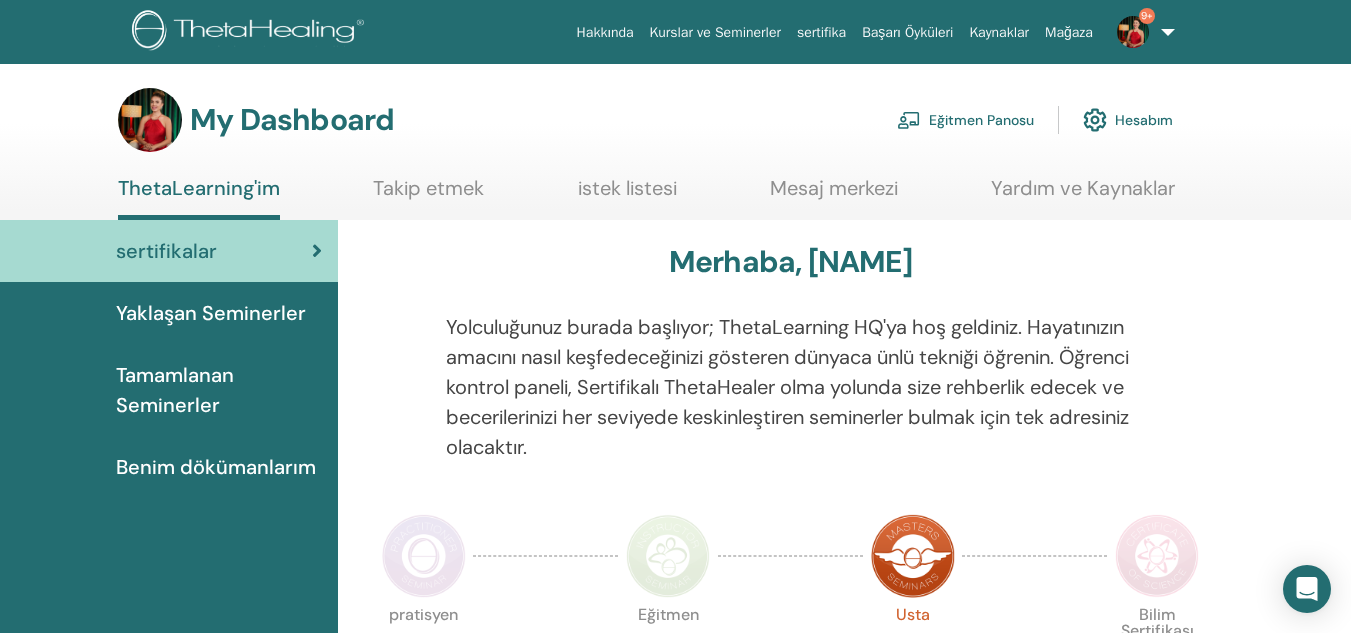 scroll, scrollTop: 0, scrollLeft: 0, axis: both 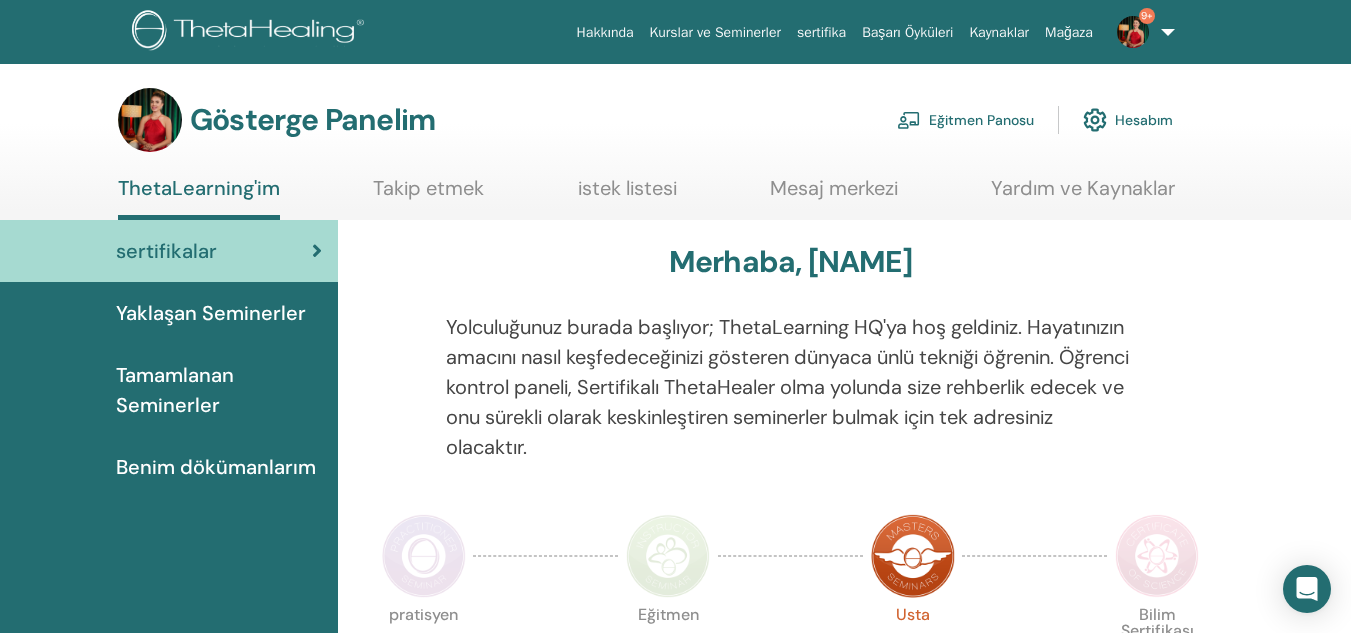 click at bounding box center [909, 120] 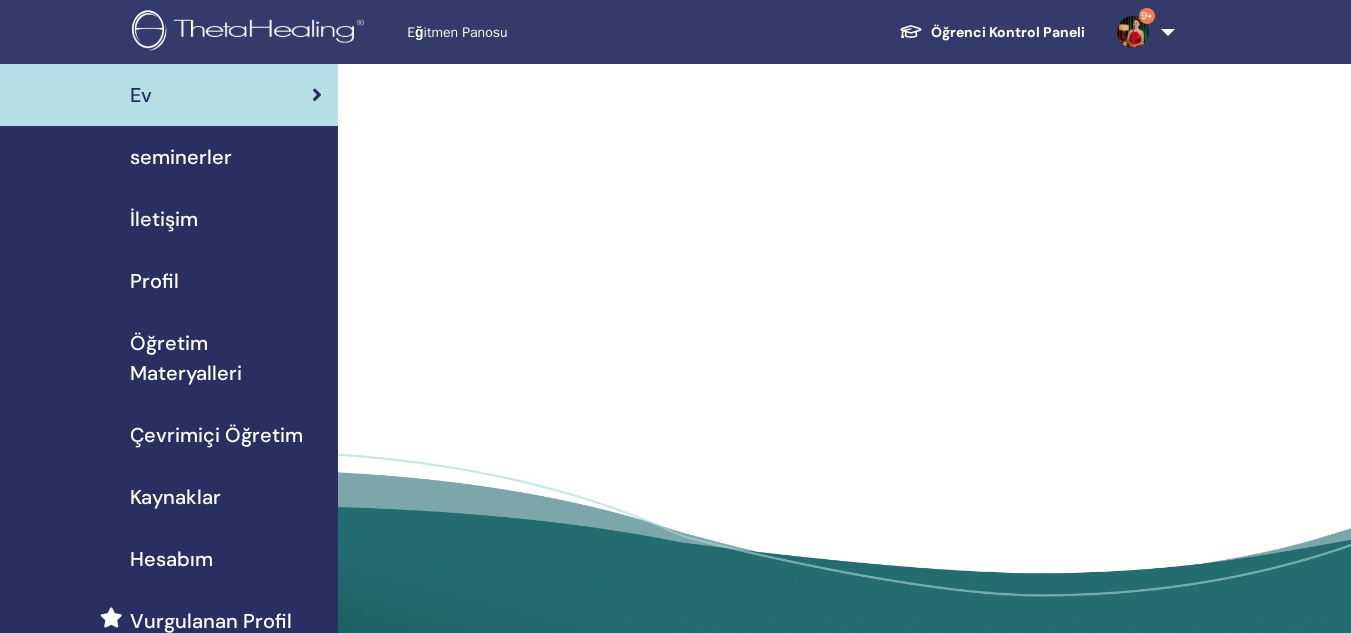 scroll, scrollTop: 0, scrollLeft: 0, axis: both 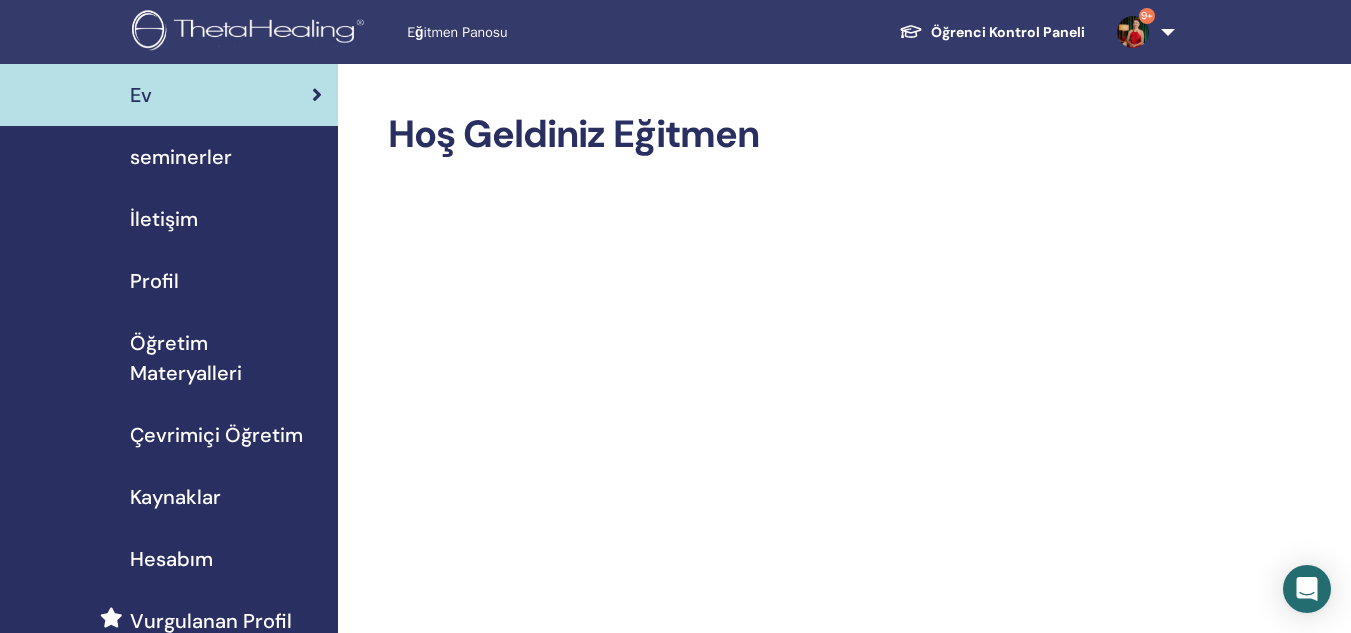 click on "seminerler" at bounding box center [181, 157] 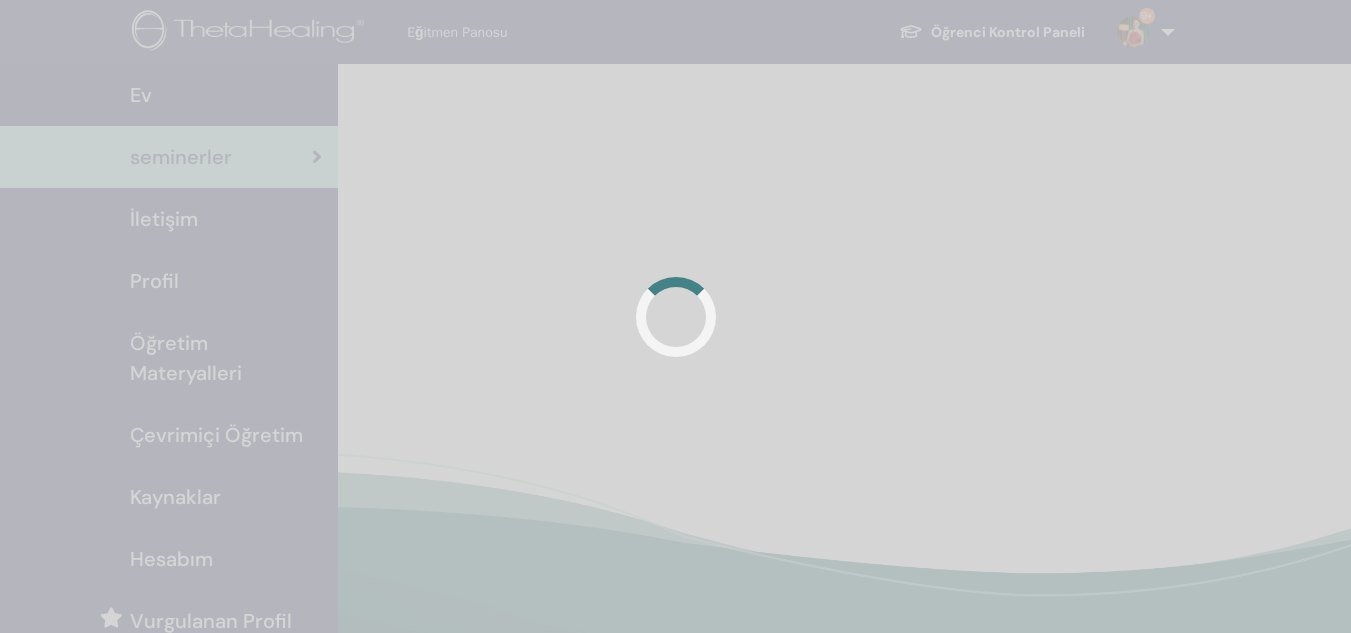 scroll, scrollTop: 0, scrollLeft: 0, axis: both 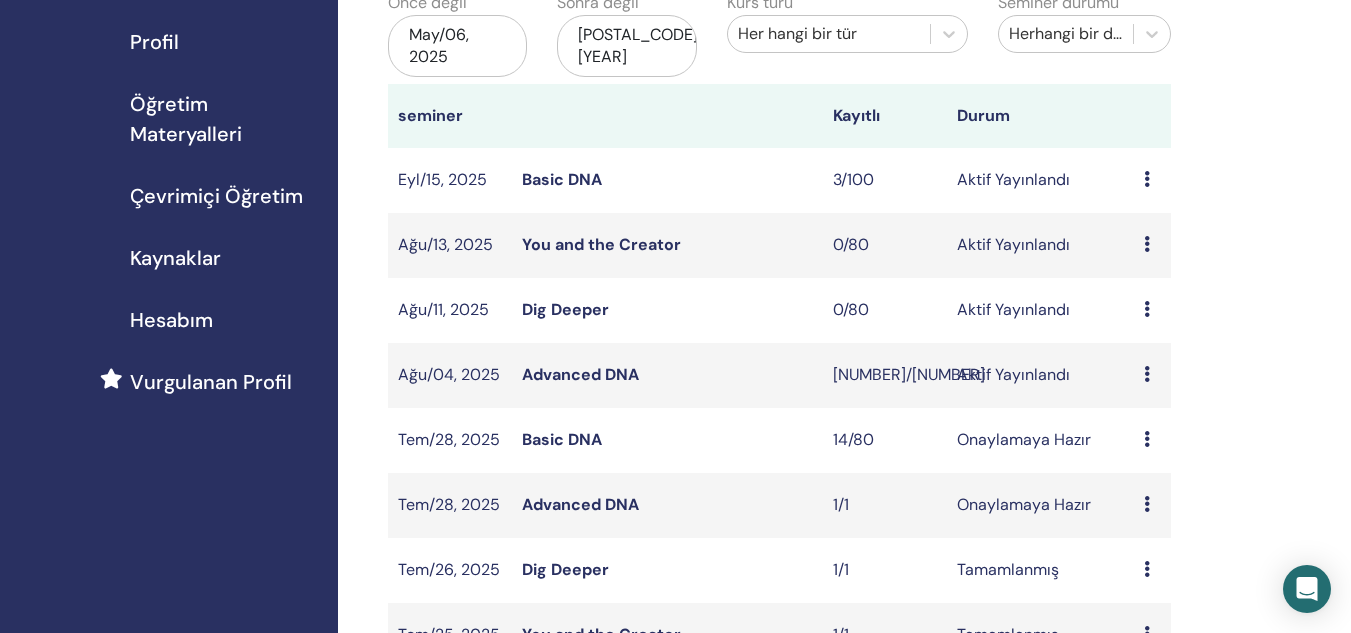 click on "Advanced DNA" at bounding box center [580, 374] 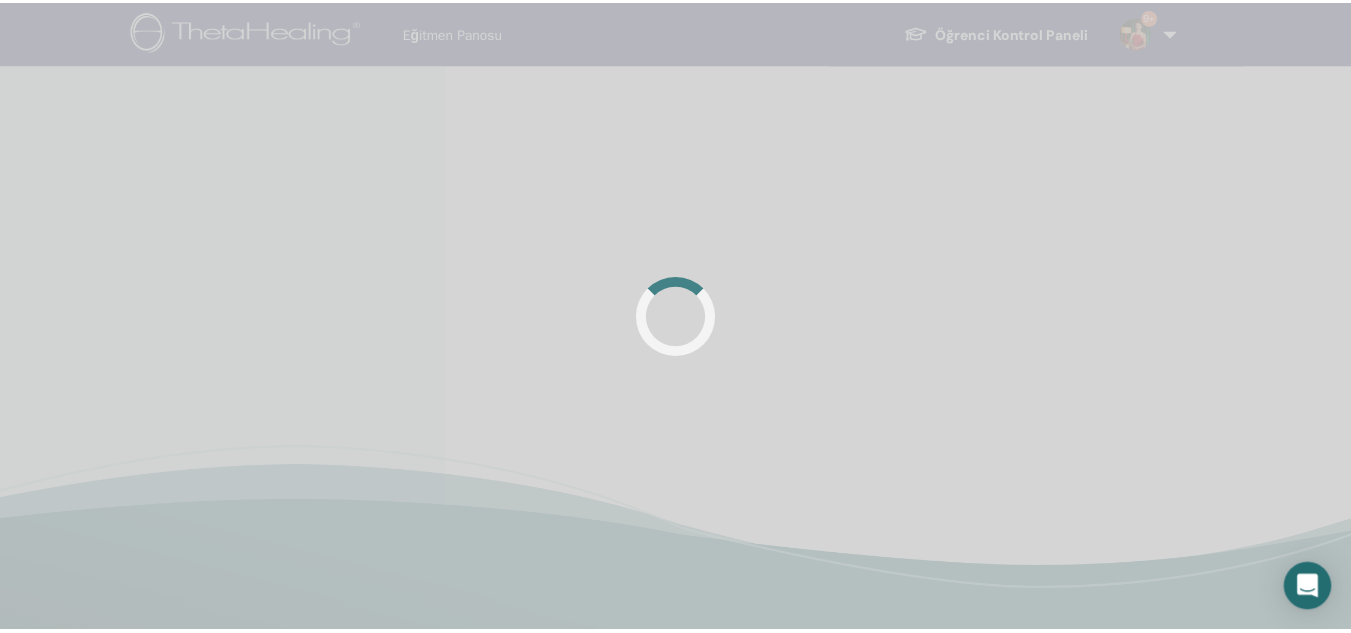 scroll, scrollTop: 0, scrollLeft: 0, axis: both 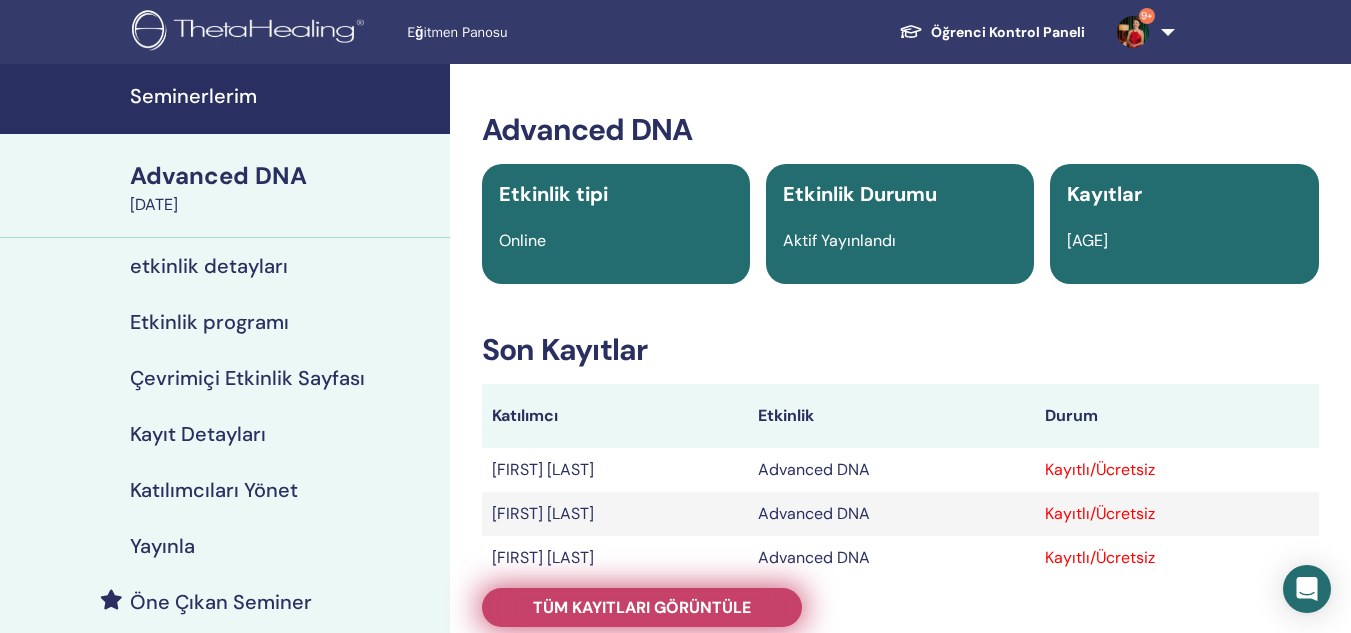 click on "Tüm kayıtları görüntüle" at bounding box center [642, 607] 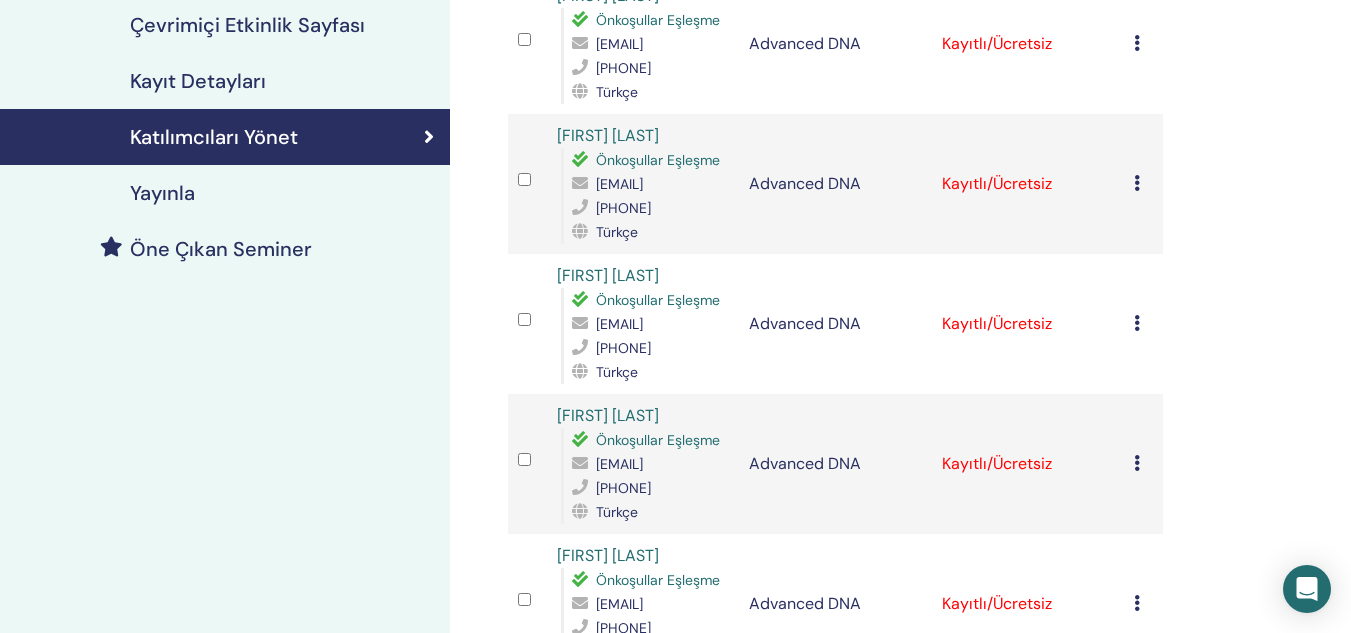 scroll, scrollTop: 359, scrollLeft: 0, axis: vertical 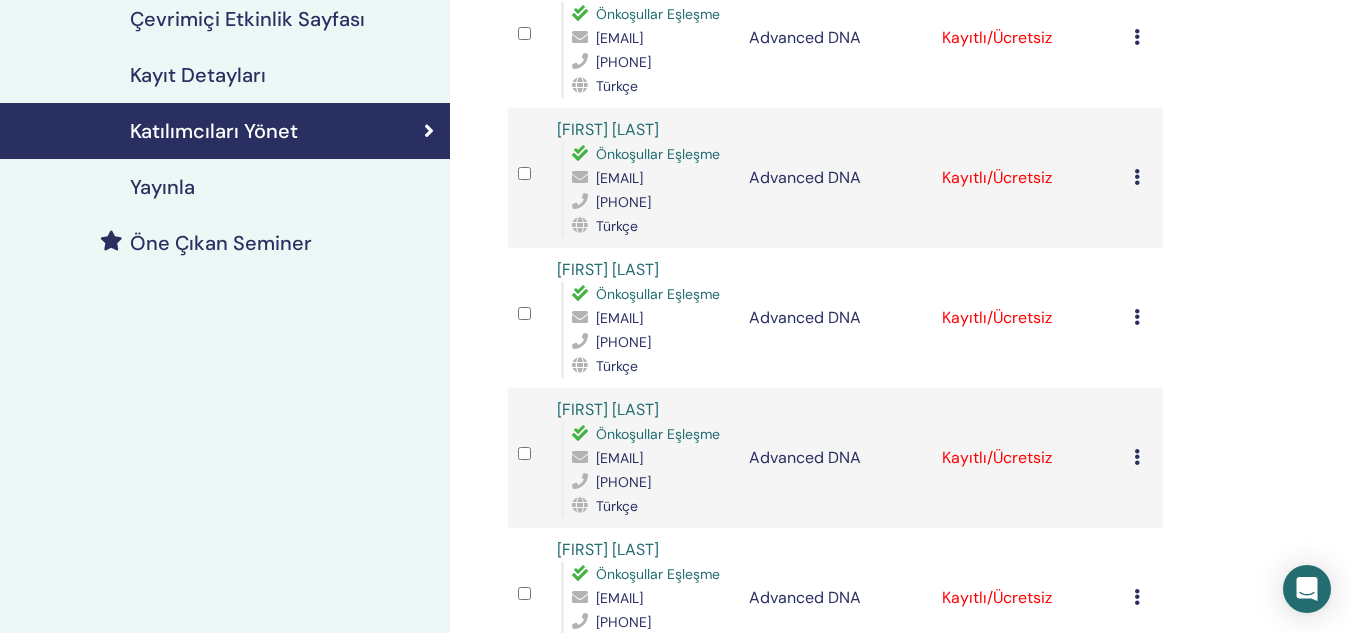 click on "Seminerlerim Advanced DNA [DATE] etkinlik detayları Etkinlik programı Çevrimiçi Etkinlik Sayfası Kayıt Detayları Katılımcıları Yönet Yayınla Öne Çıkan Seminer" at bounding box center [225, 1276] 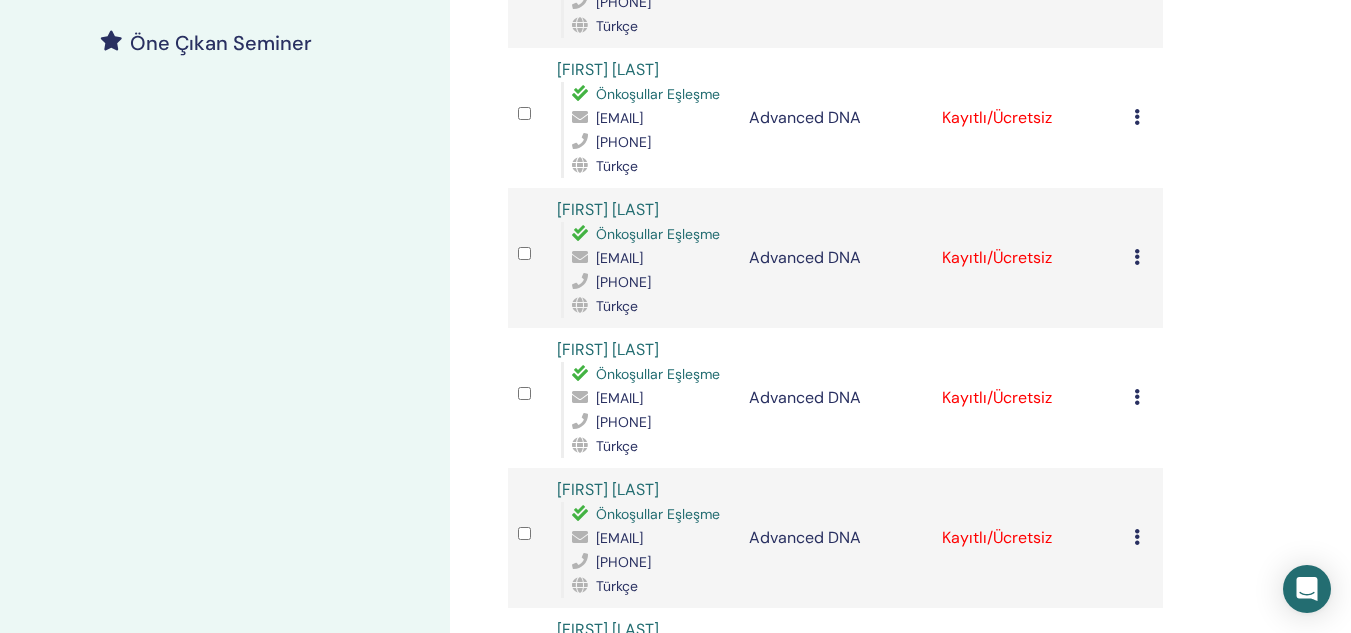 scroll, scrollTop: 599, scrollLeft: 0, axis: vertical 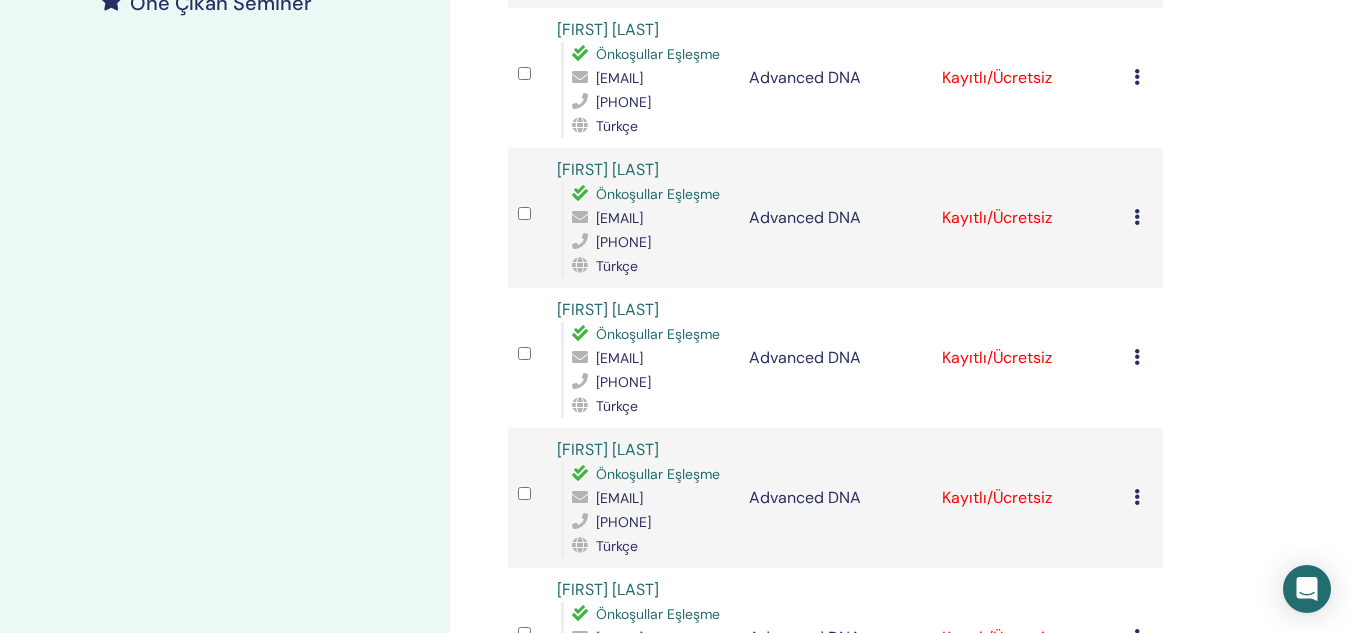click on "Katılımcıları Yönet Toplu eylemler CSV'ye aktar Katılımcı Etkinlik Durum [FIRST] [LAST] Önkoşullar Eşleşme [EMAIL] [PHONE] Türkçe Advanced DNA Kayıtlı/Ücretsiz Kaydı İptal Et Otomatik onaylama Ücretli Olarak İşaretle Ödenmemiş olarak işaretle Yok Olarak İşaretle Tamamlayın ve Onaylayın Sertifikayı İndir [FIRST] [LAST] Önkoşullar Eşleşme [EMAIL] [PHONE] Türkçe Advanced DNA Kayıtlı/Ücretsiz Kaydı İptal Et Otomatik onaylama Ücretli Olarak İşaretle Ödenmemiş olarak işaretle Yok Olarak İşaretle Tamamlayın ve Onaylayın Sertifikayı İndir [FIRST] [LAST] Önkoşullar Eşleşme [EMAIL] [PHONE] Türkçe Advanced DNA Kayıtlı/Ücretsiz Kaydı İptal Et Otomatik onaylama Ücretli Olarak İşaretle Ödenmemiş olarak işaretle Yok Olarak İşaretle Tamamlayın ve Onaylayın Sertifikayı İndir [FIRST] [LAST] Önkoşullar Eşleşme [EMAIL] [PHONE] Türkçe Advanced DNA Kayıtlı/Ücretsiz 5060302190 1" at bounding box center [900, 1036] 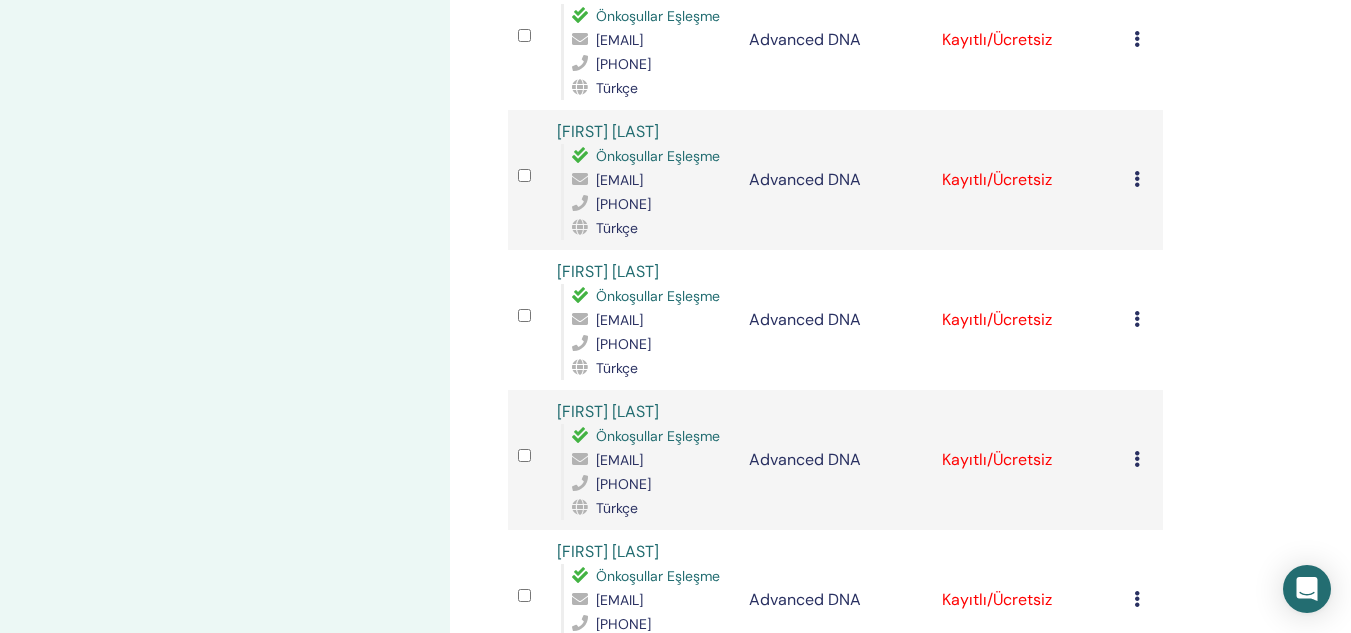 scroll, scrollTop: 919, scrollLeft: 0, axis: vertical 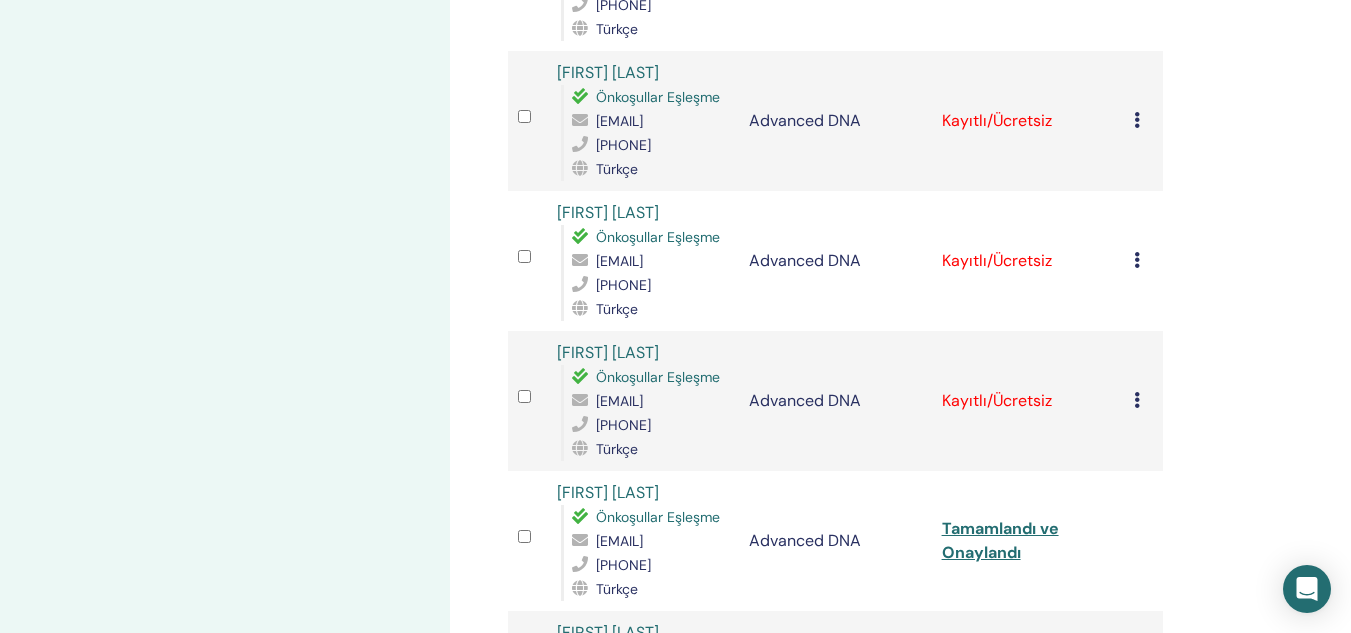 click on "Seminerlerim Advanced DNA [DATE] etkinlik detayları Etkinlik programı Çevrimiçi Etkinlik Sayfası Kayıt Detayları Katılımcıları Yönet Yayınla Öne Çıkan Seminer" at bounding box center [225, 99] 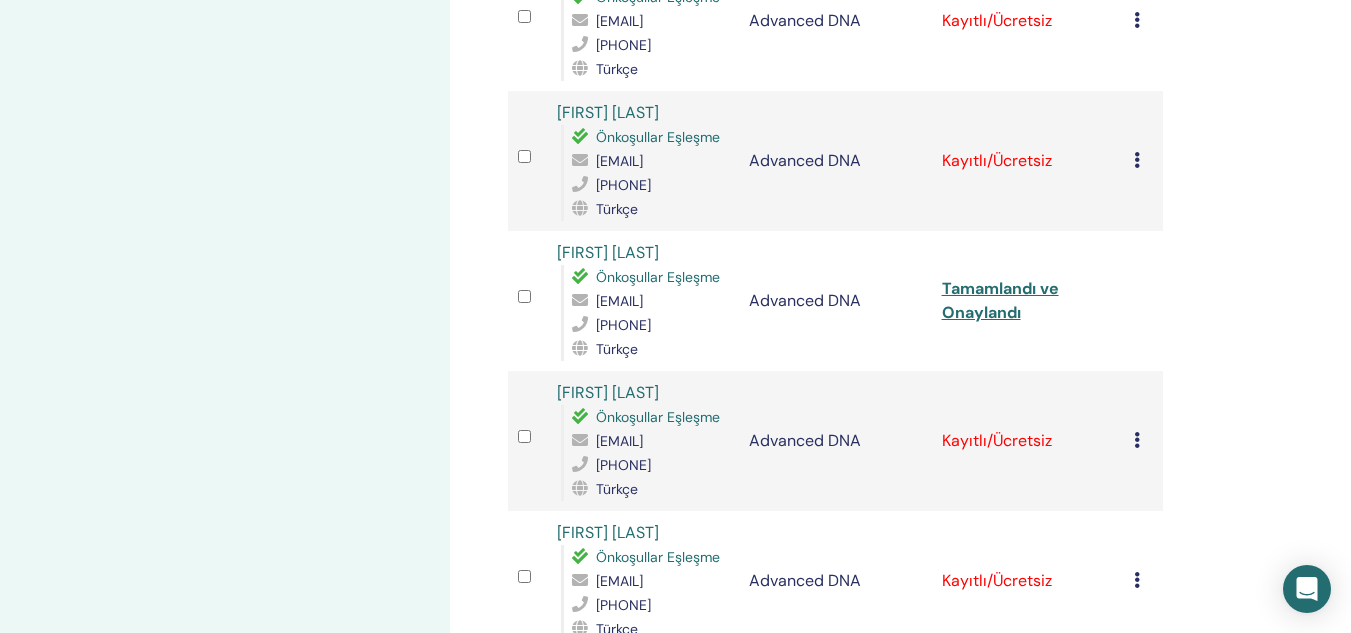 scroll, scrollTop: 1816, scrollLeft: 0, axis: vertical 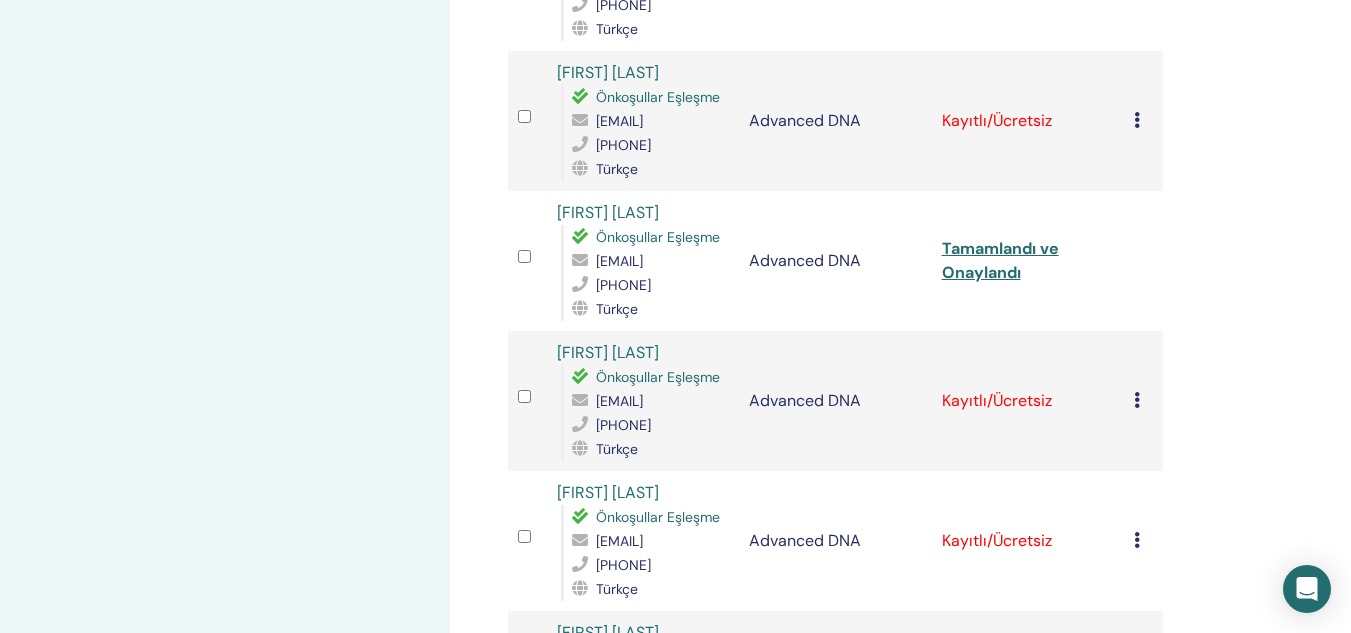 click on "Seminerlerim Advanced DNA [DATE] etkinlik detayları Etkinlik programı Çevrimiçi Etkinlik Sayfası Kayıt Detayları Katılımcıları Yönet Yayınla Öne Çıkan Seminer" at bounding box center [225, -181] 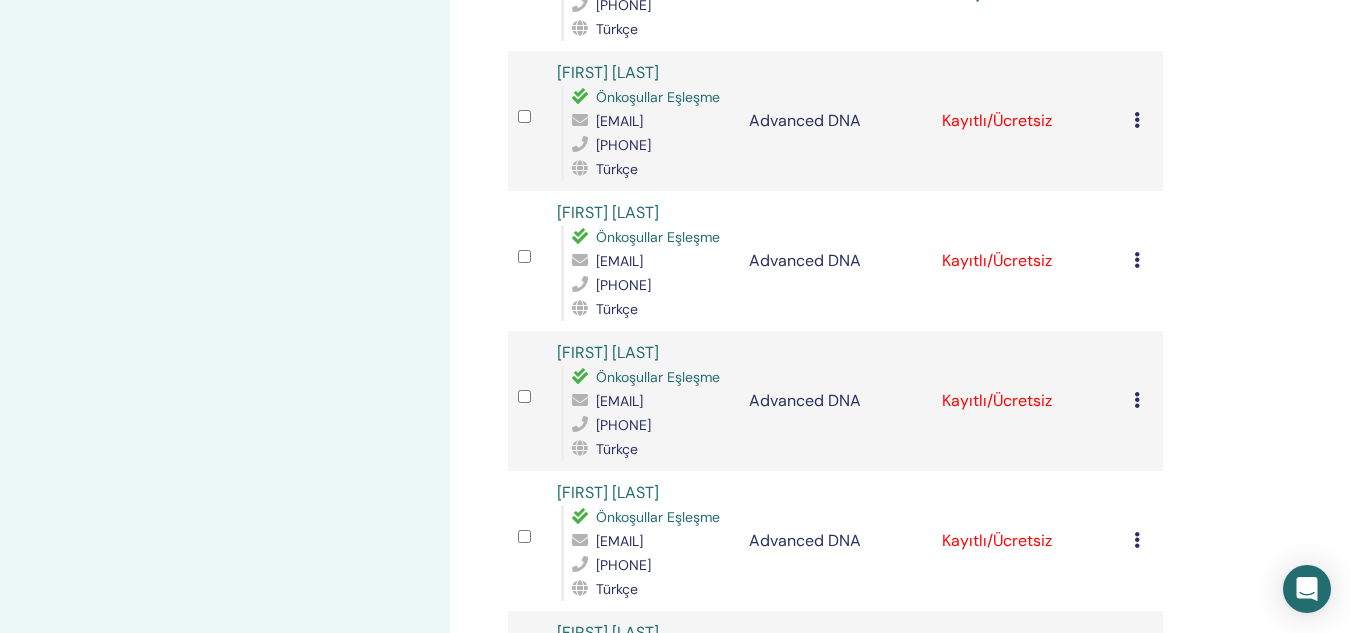 scroll, scrollTop: 2136, scrollLeft: 0, axis: vertical 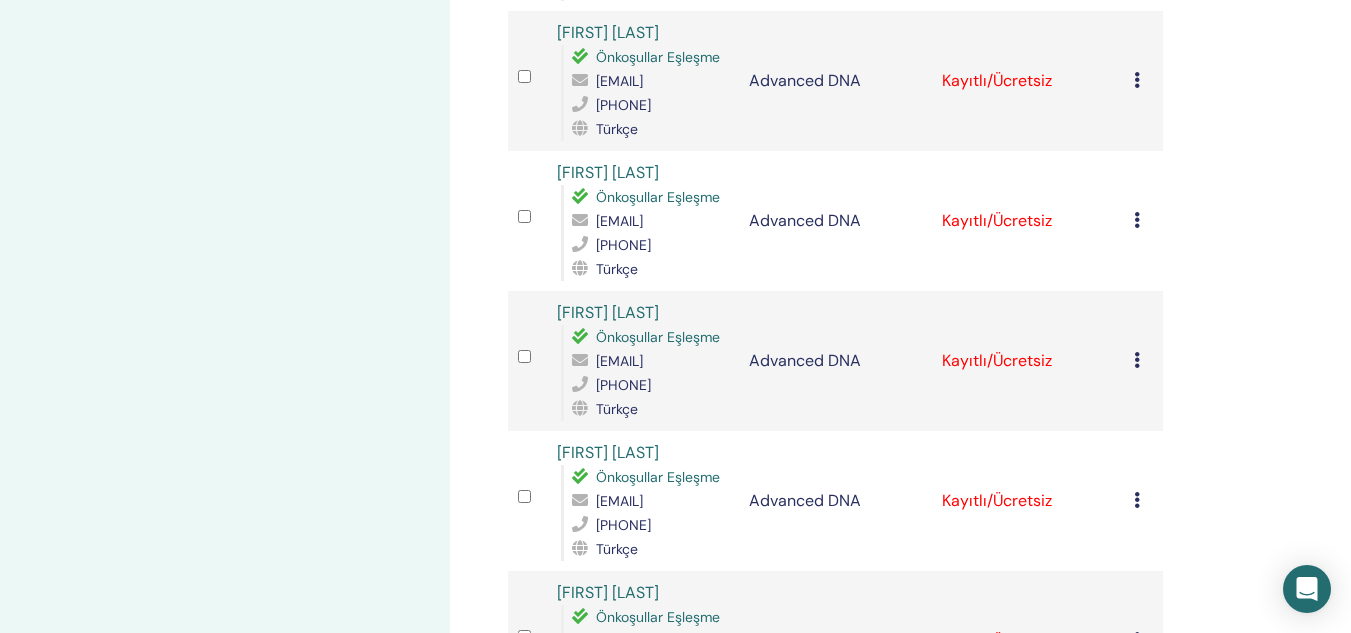 click on "Seminerlerim Advanced DNA [DATE] etkinlik detayları Etkinlik programı Çevrimiçi Etkinlik Sayfası Kayıt Detayları Katılımcıları Yönet Yayınla Öne Çıkan Seminer" at bounding box center (225, -501) 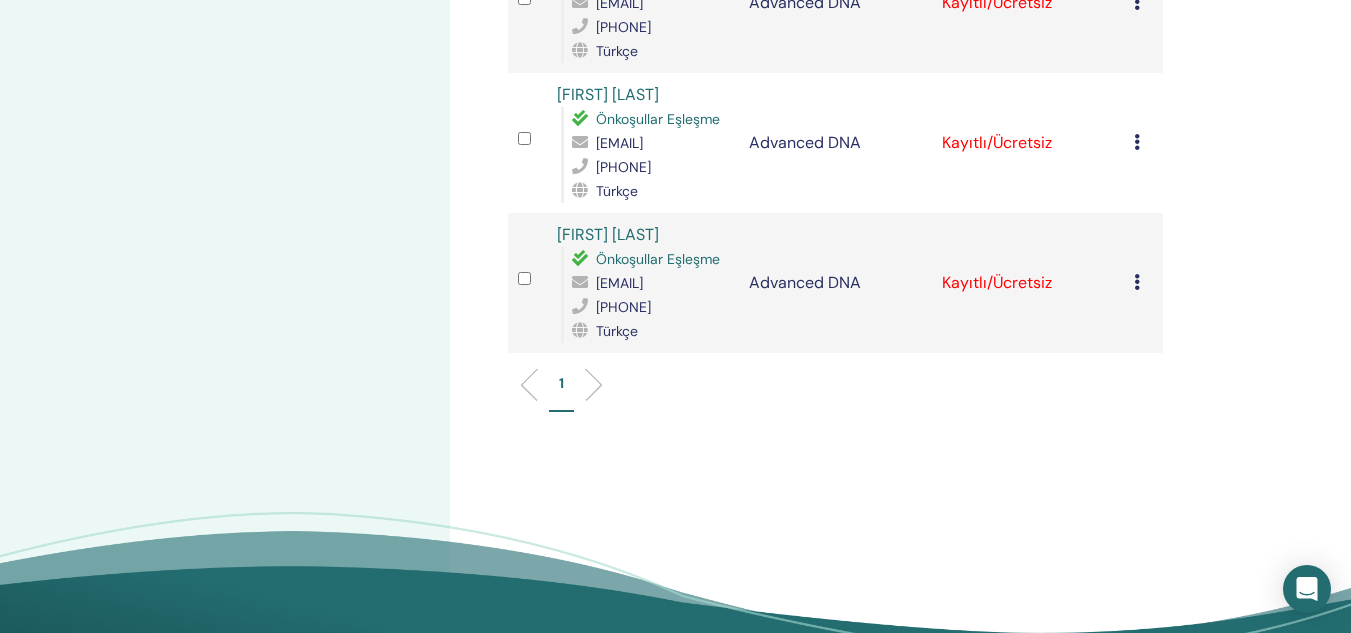 scroll, scrollTop: 2496, scrollLeft: 0, axis: vertical 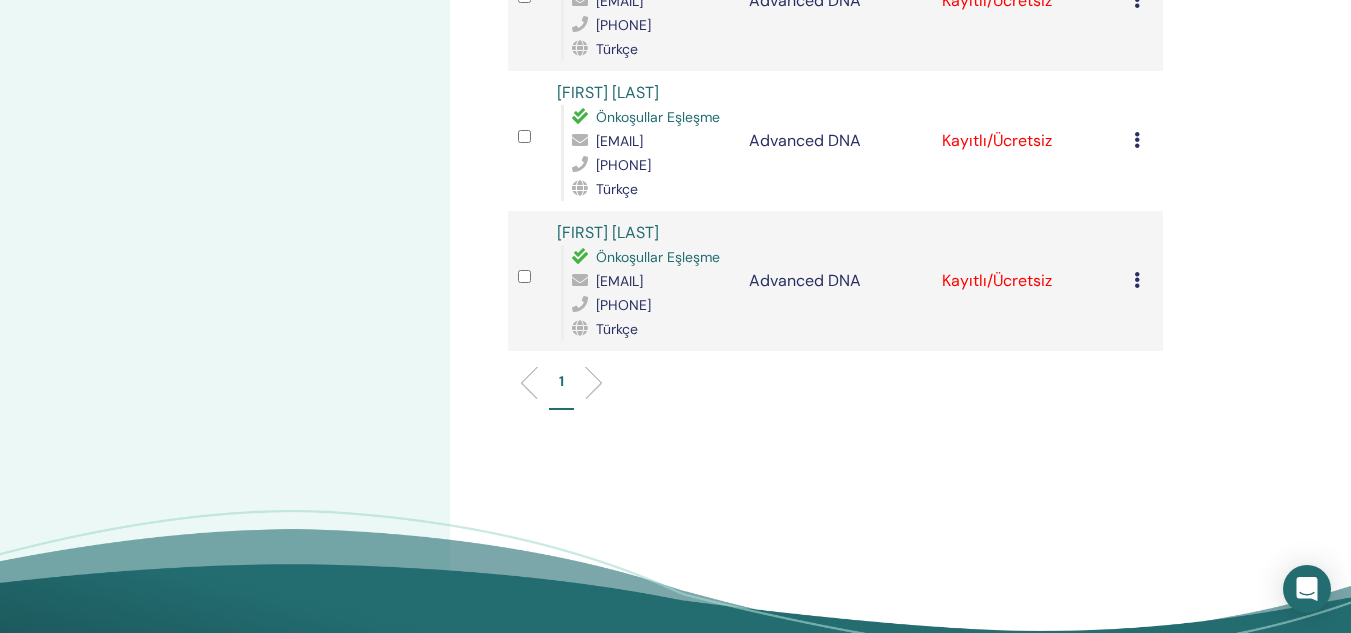 click on "Seminerlerim Advanced DNA [DATE] etkinlik detayları Etkinlik programı Çevrimiçi Etkinlik Sayfası Kayıt Detayları Katılımcıları Yönet Yayınla Öne Çıkan Seminer" at bounding box center (225, -861) 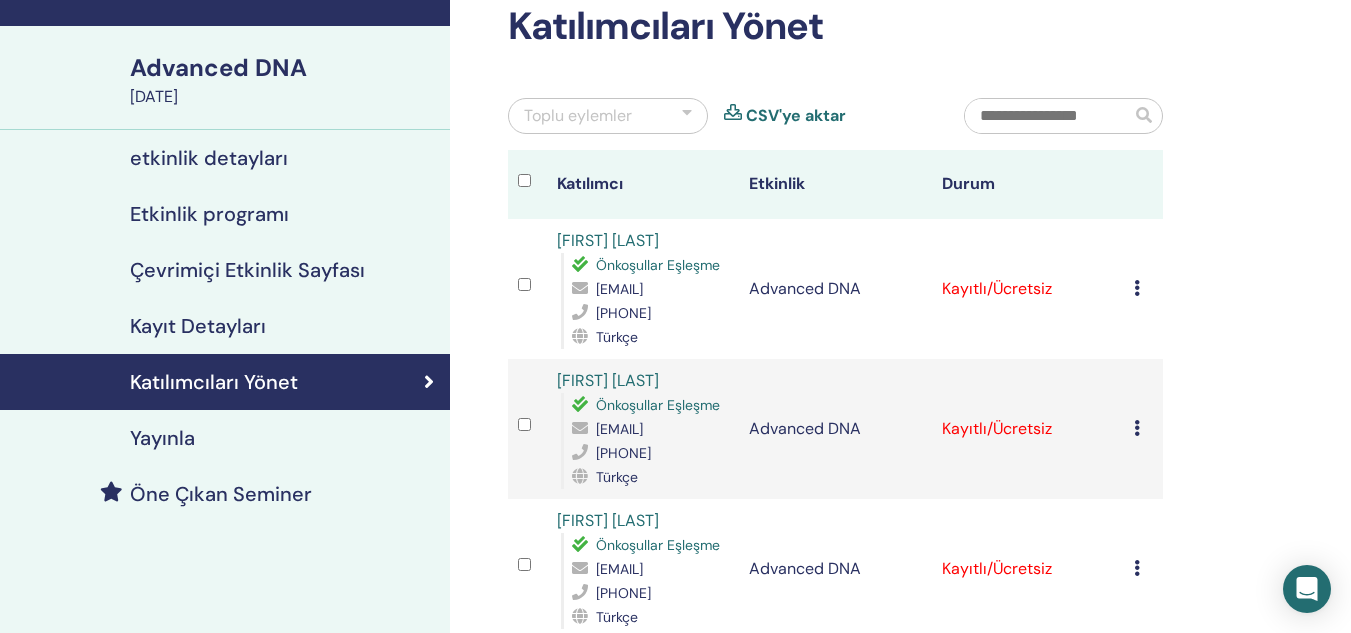scroll, scrollTop: 56, scrollLeft: 0, axis: vertical 